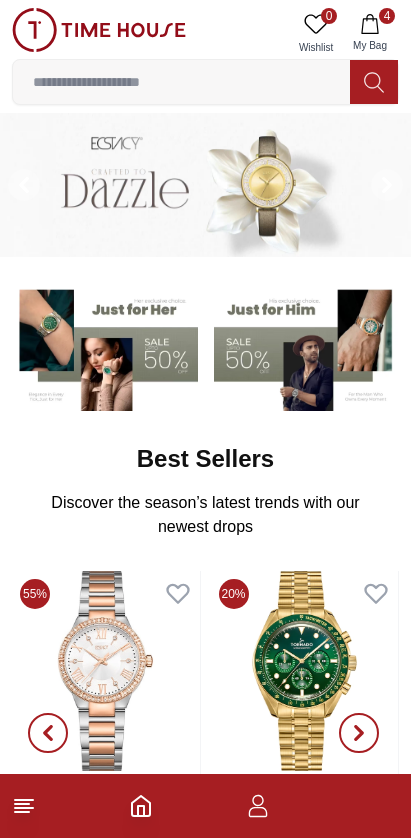 scroll, scrollTop: 0, scrollLeft: 0, axis: both 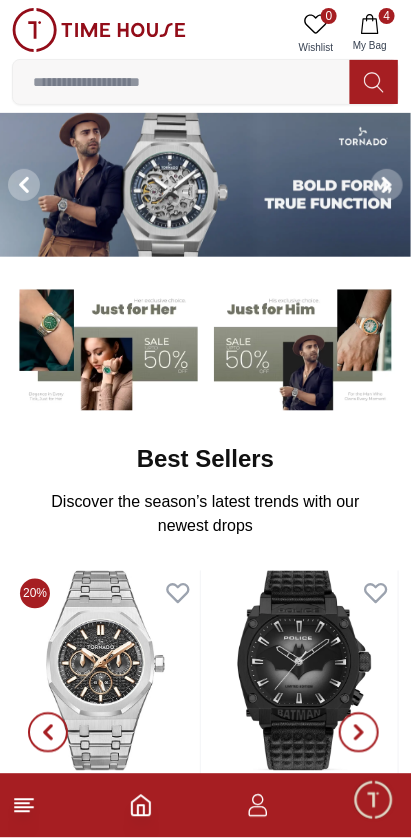 click 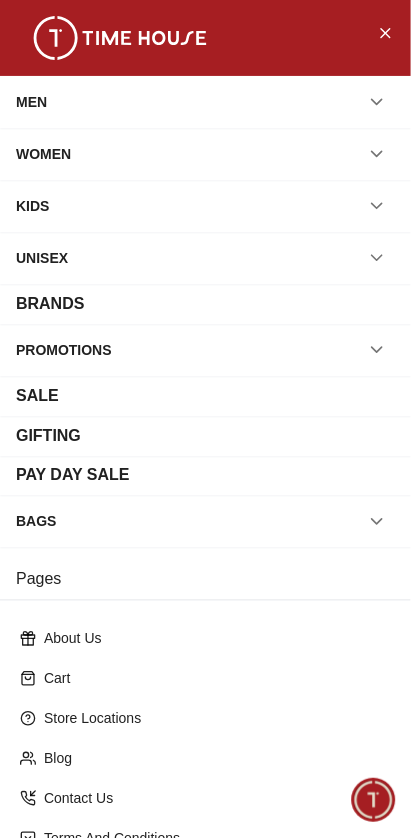 click on "MEN" at bounding box center (205, 102) 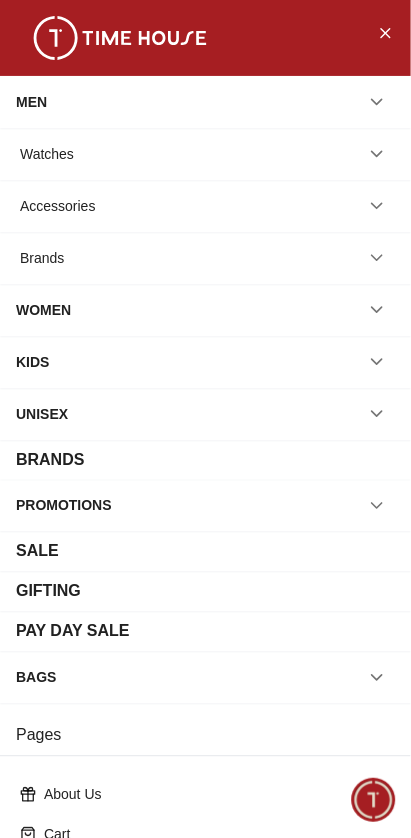 click on "Watches" at bounding box center (205, 154) 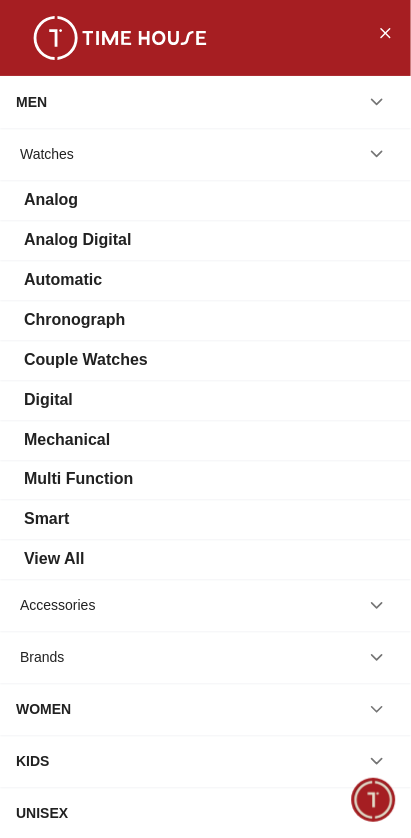 click on "Watches" at bounding box center [47, 154] 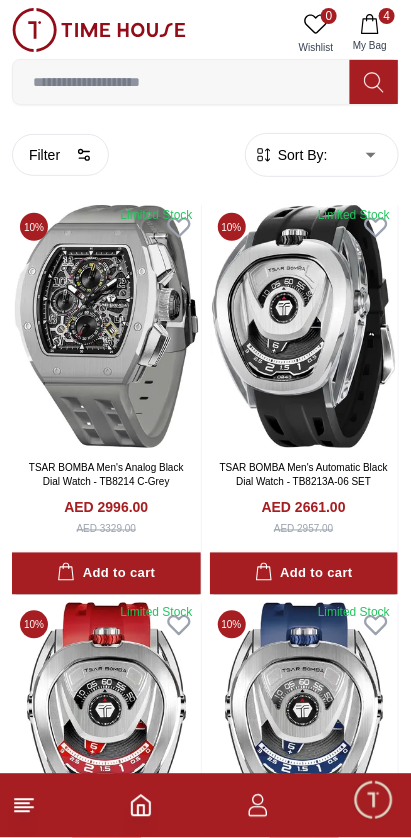 click 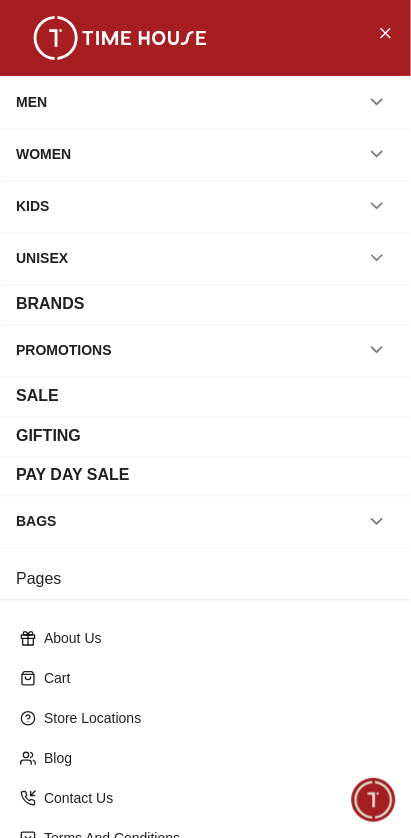click at bounding box center (120, 38) 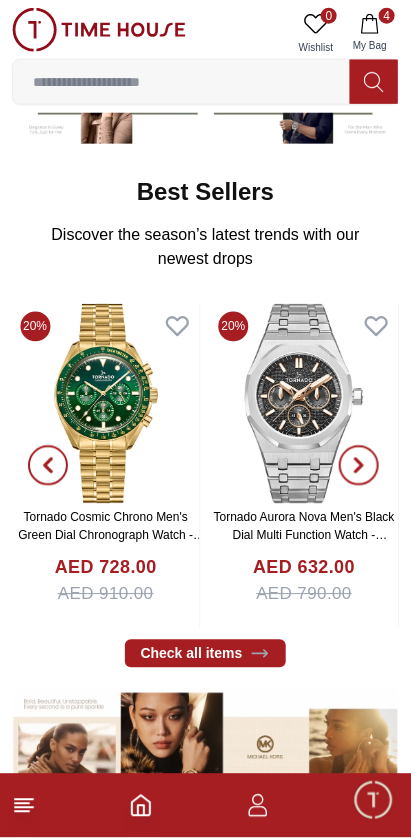 scroll, scrollTop: 0, scrollLeft: 0, axis: both 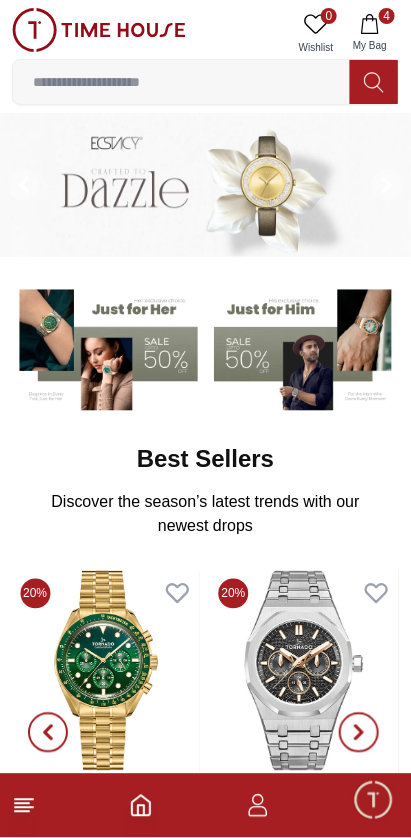 click 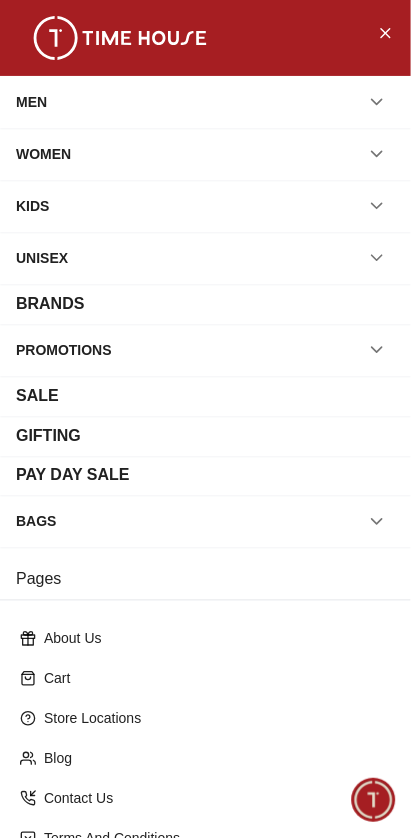 click 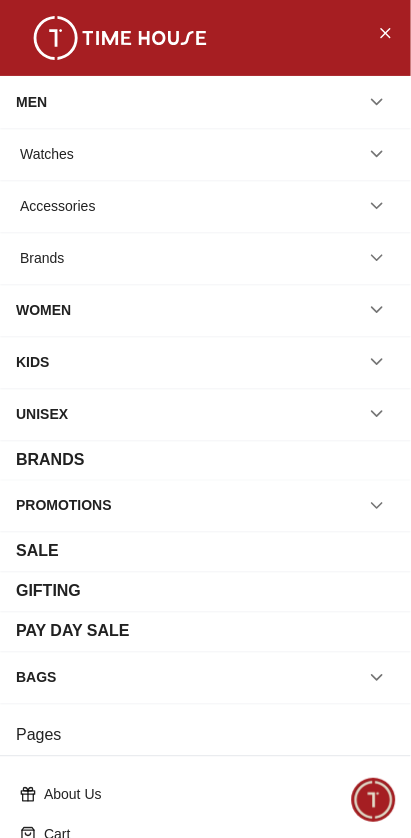 click on "Watches" at bounding box center [47, 154] 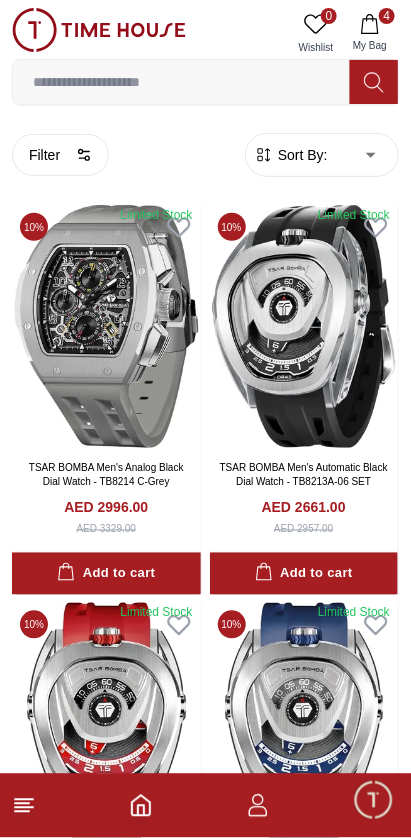 click on "Sort By:" at bounding box center [301, 155] 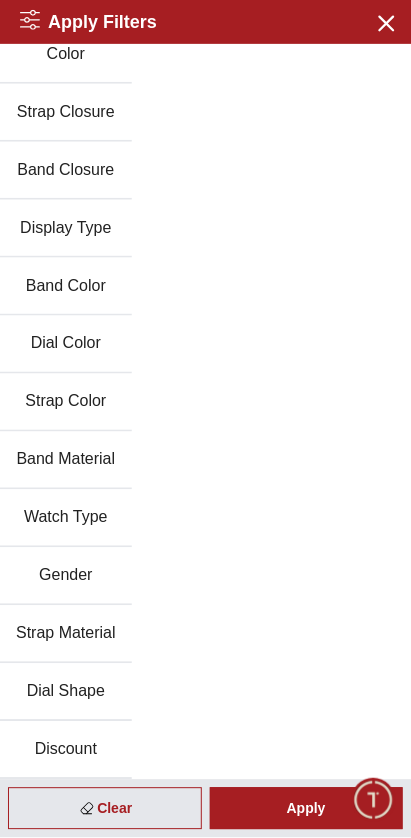 scroll, scrollTop: 134, scrollLeft: 0, axis: vertical 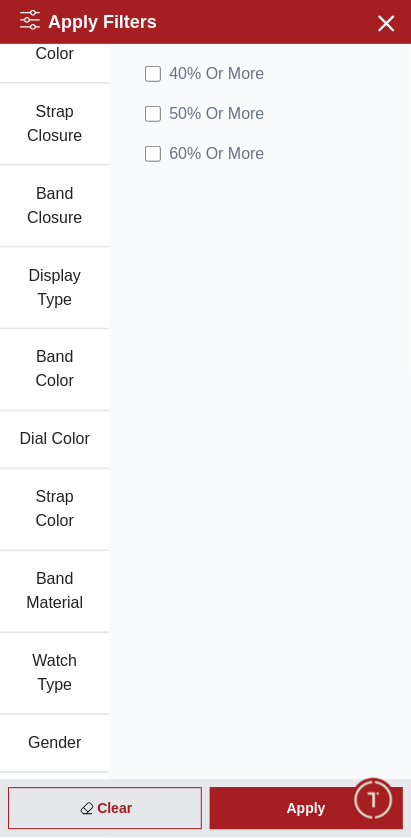 click on "60 % Or More" at bounding box center (216, 154) 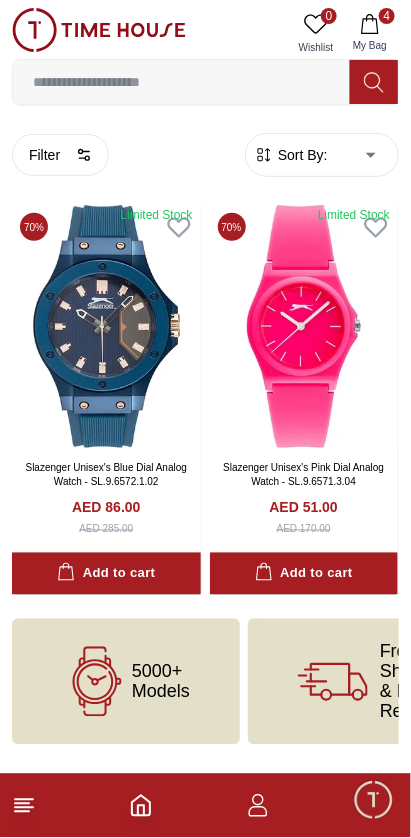click at bounding box center (106, 326) 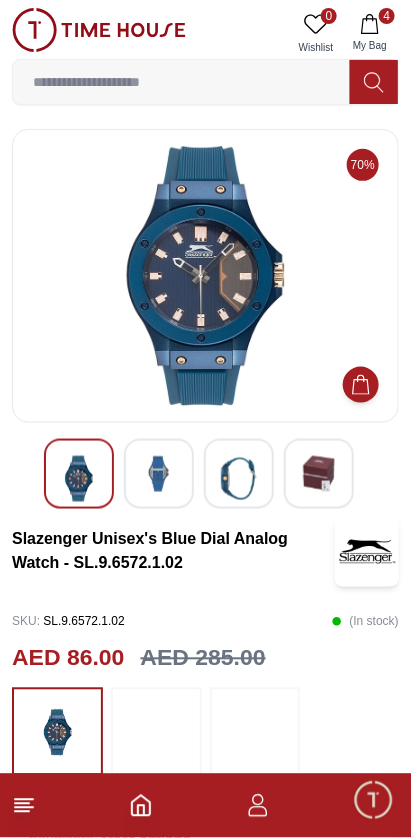 click at bounding box center (205, 276) 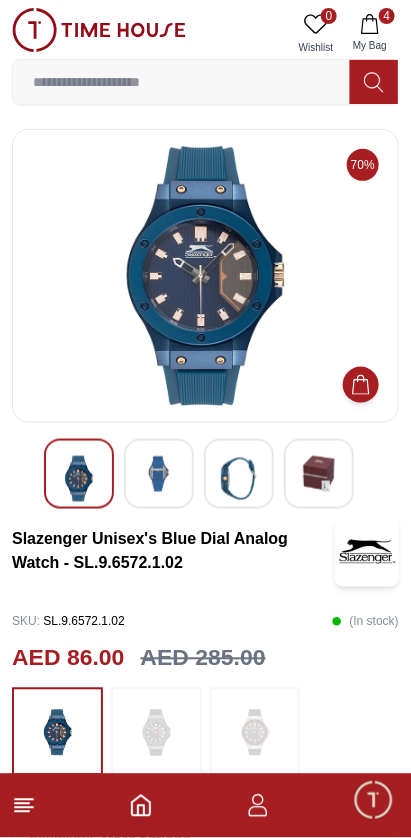 click at bounding box center [205, 276] 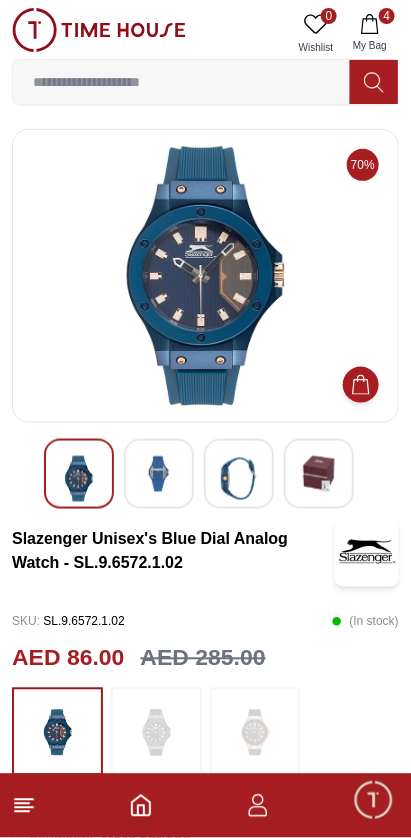 click at bounding box center [205, 276] 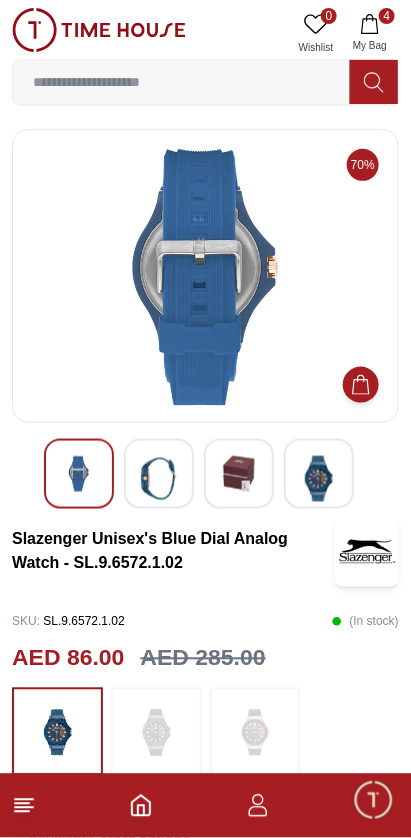 click at bounding box center (239, 474) 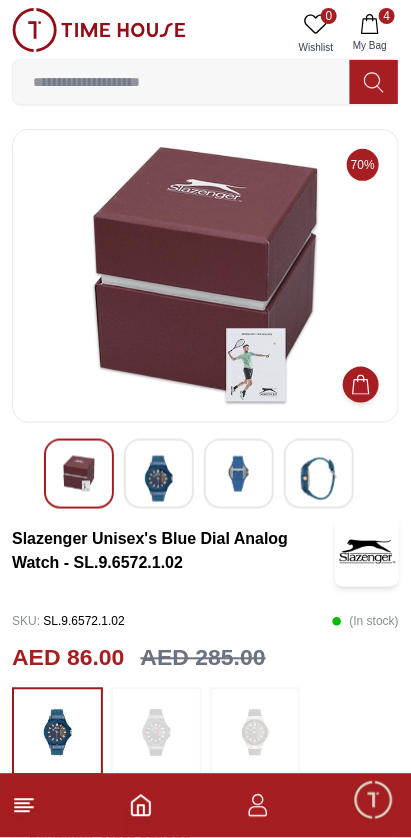 click at bounding box center (319, 479) 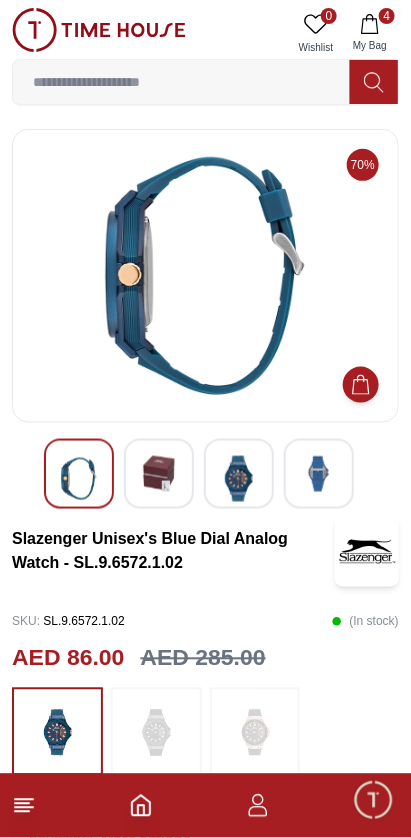 click at bounding box center (239, 479) 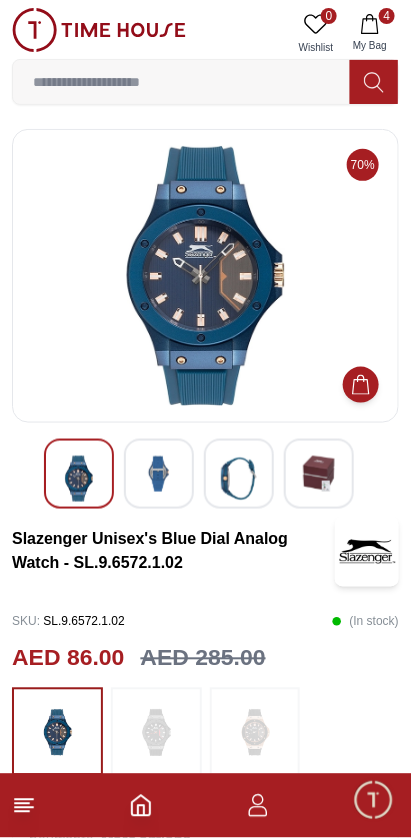 click at bounding box center (159, 474) 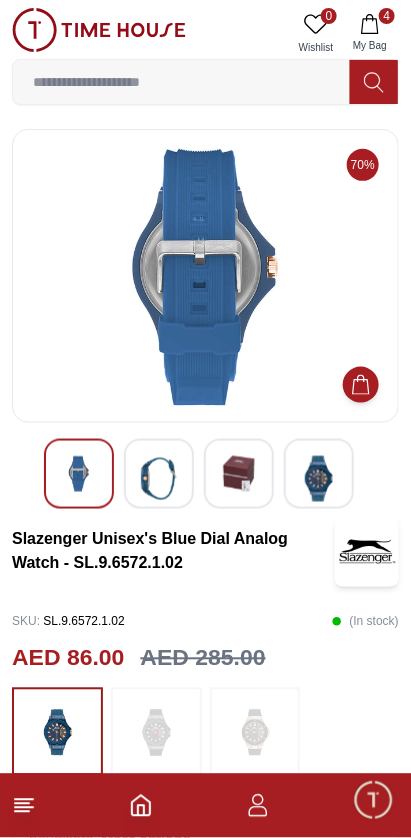 click at bounding box center [79, 474] 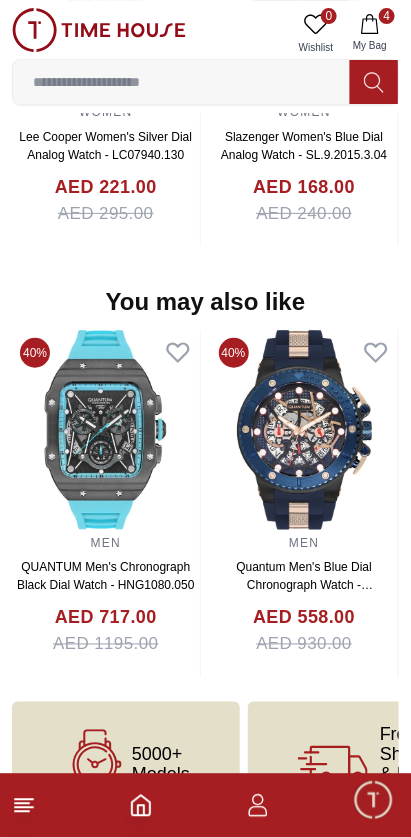 scroll, scrollTop: 1923, scrollLeft: 0, axis: vertical 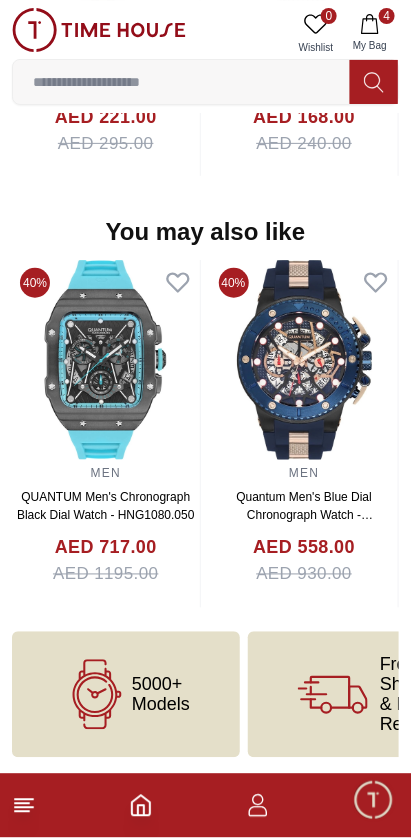 click on "4" at bounding box center (205, 806) 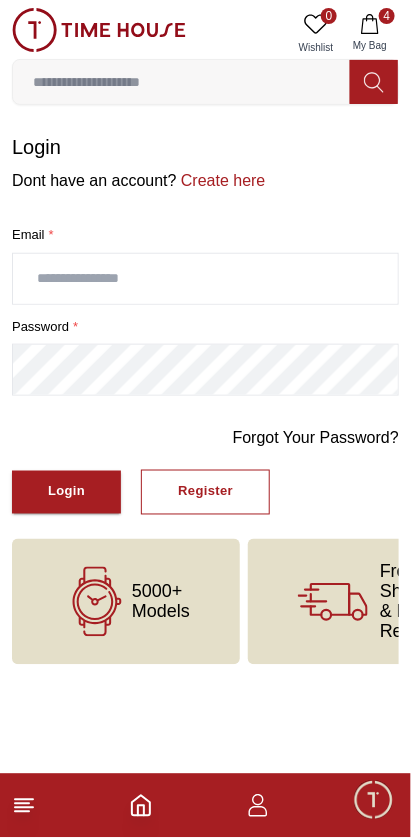 scroll, scrollTop: 0, scrollLeft: 0, axis: both 